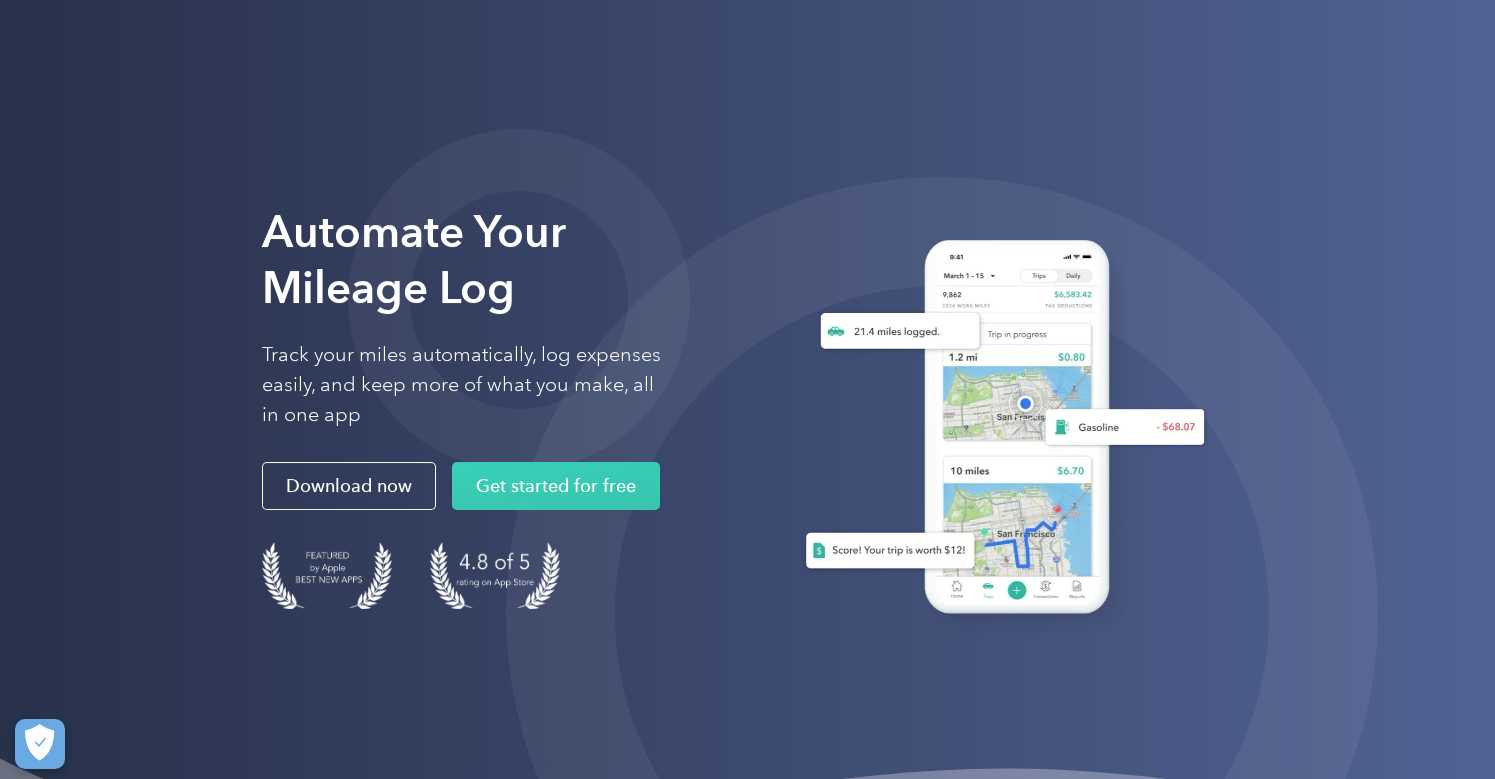 scroll, scrollTop: 0, scrollLeft: 0, axis: both 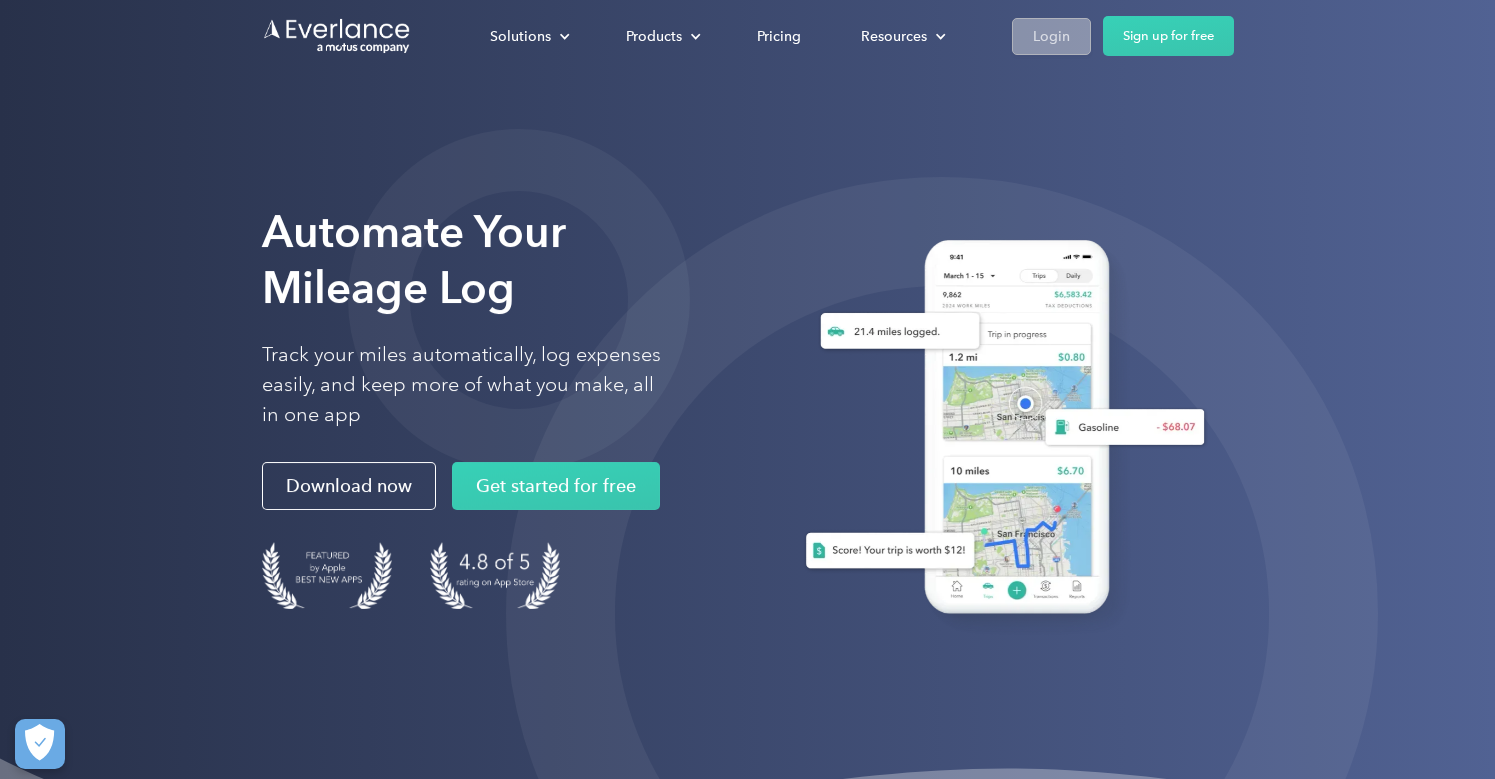 click on "Login" at bounding box center (1051, 36) 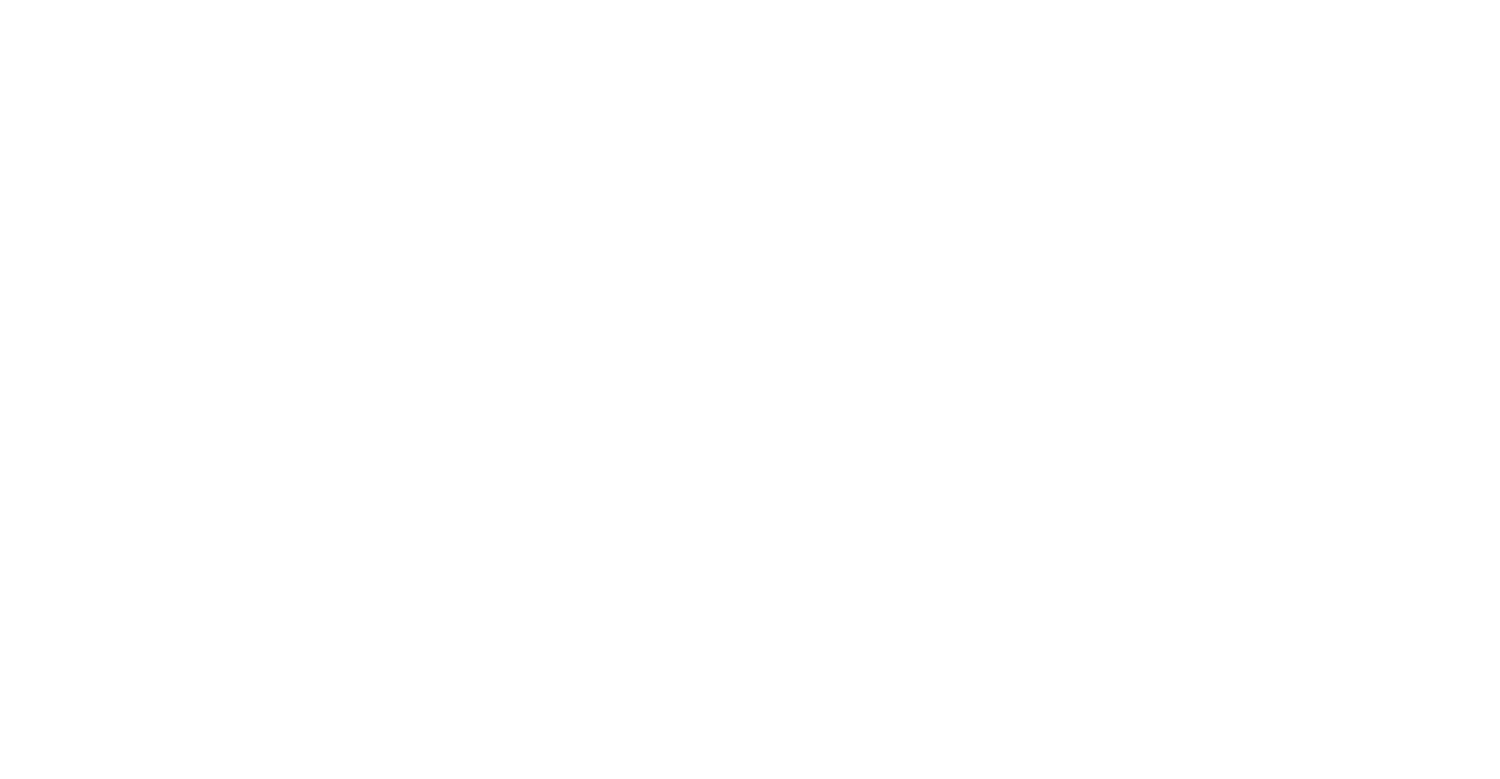 scroll, scrollTop: 0, scrollLeft: 0, axis: both 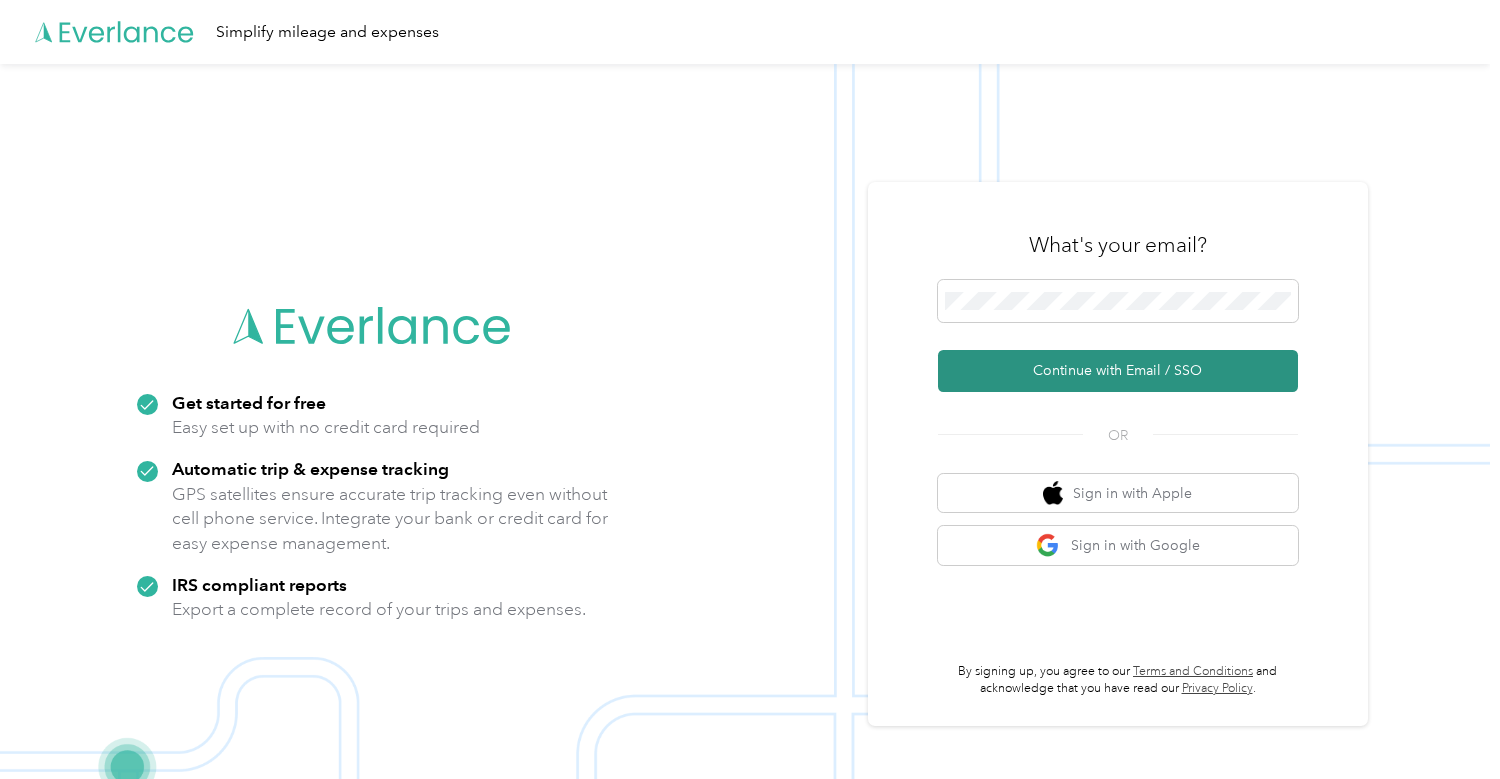 click on "Continue with Email / SSO" at bounding box center [1118, 371] 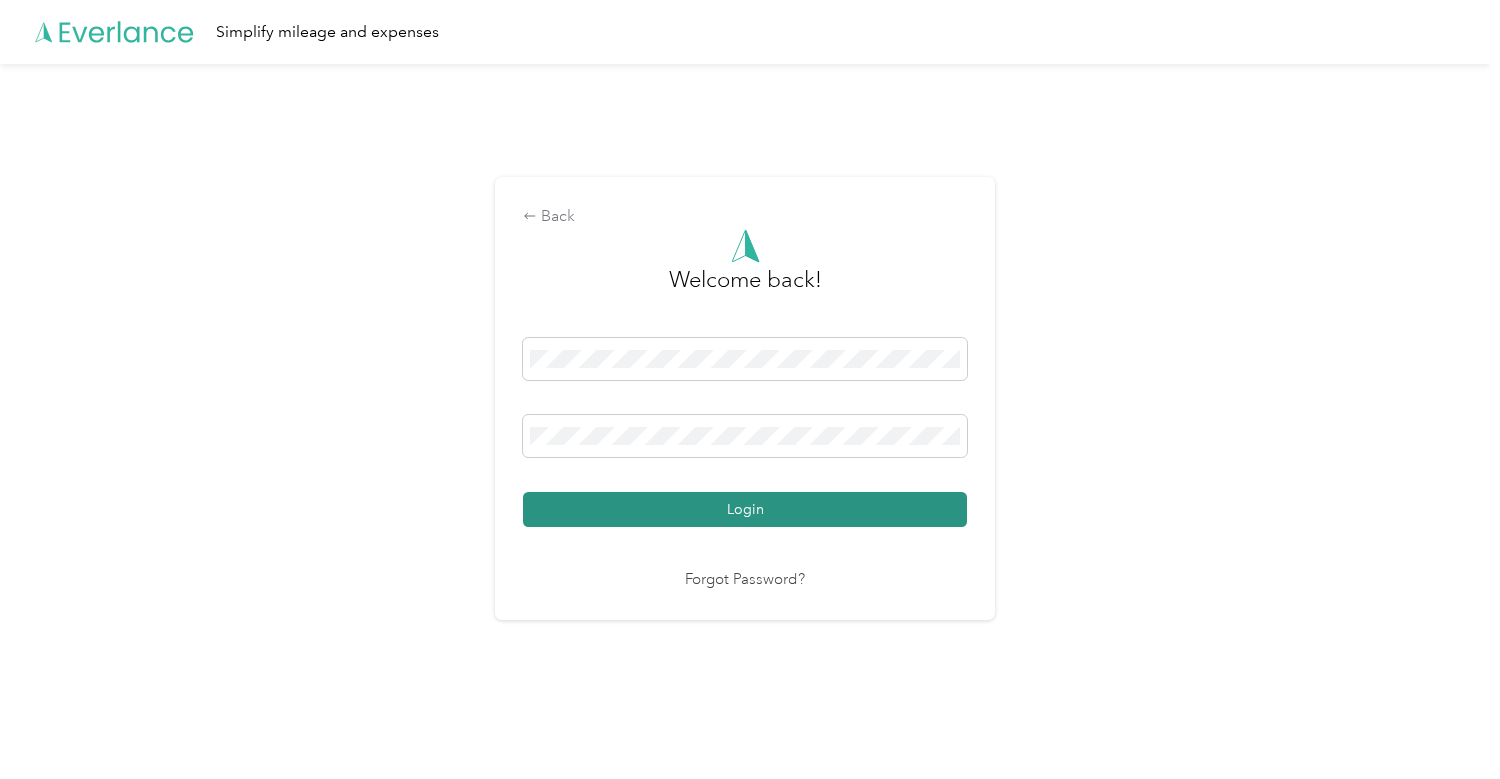 click on "Login" at bounding box center (745, 509) 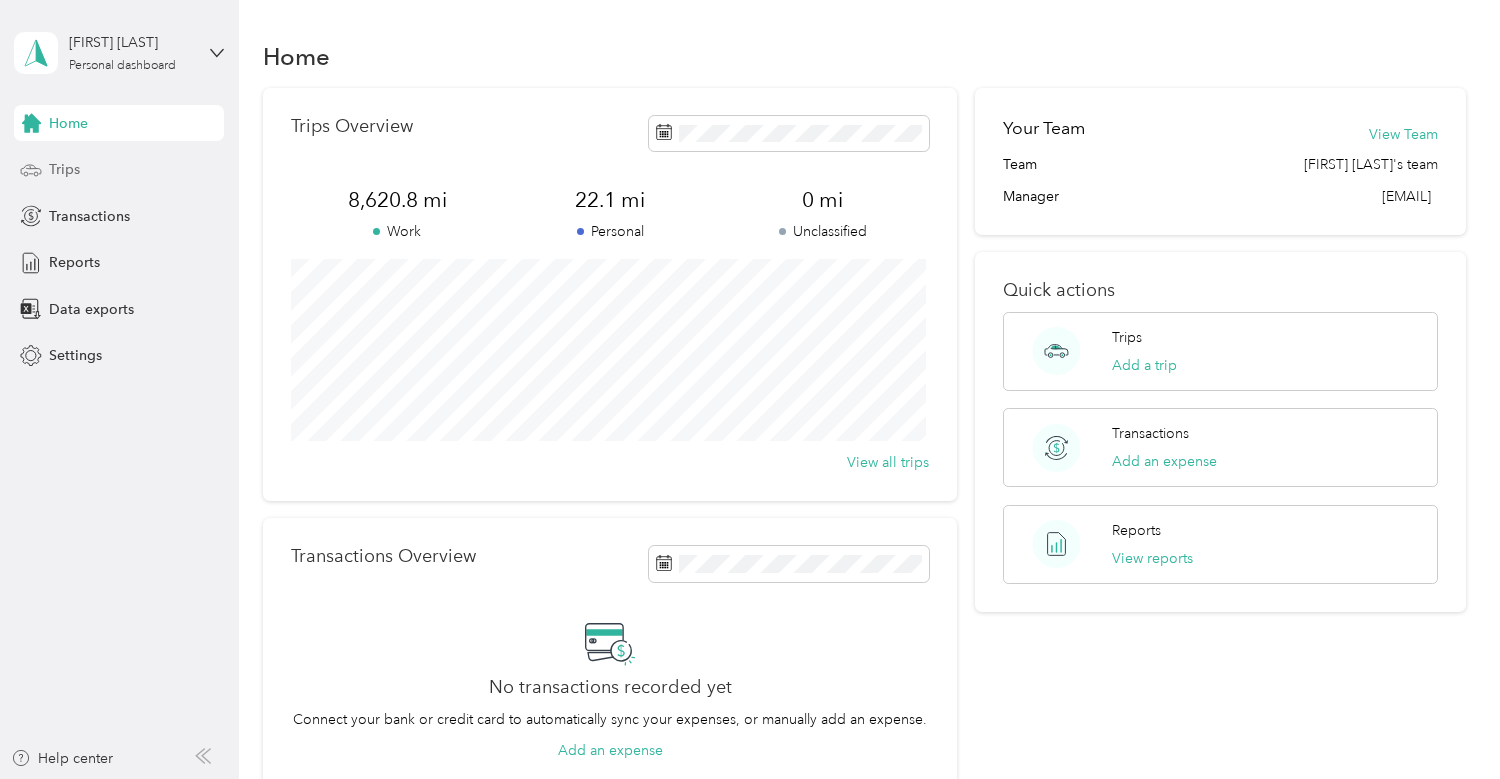 click on "Trips" at bounding box center (64, 169) 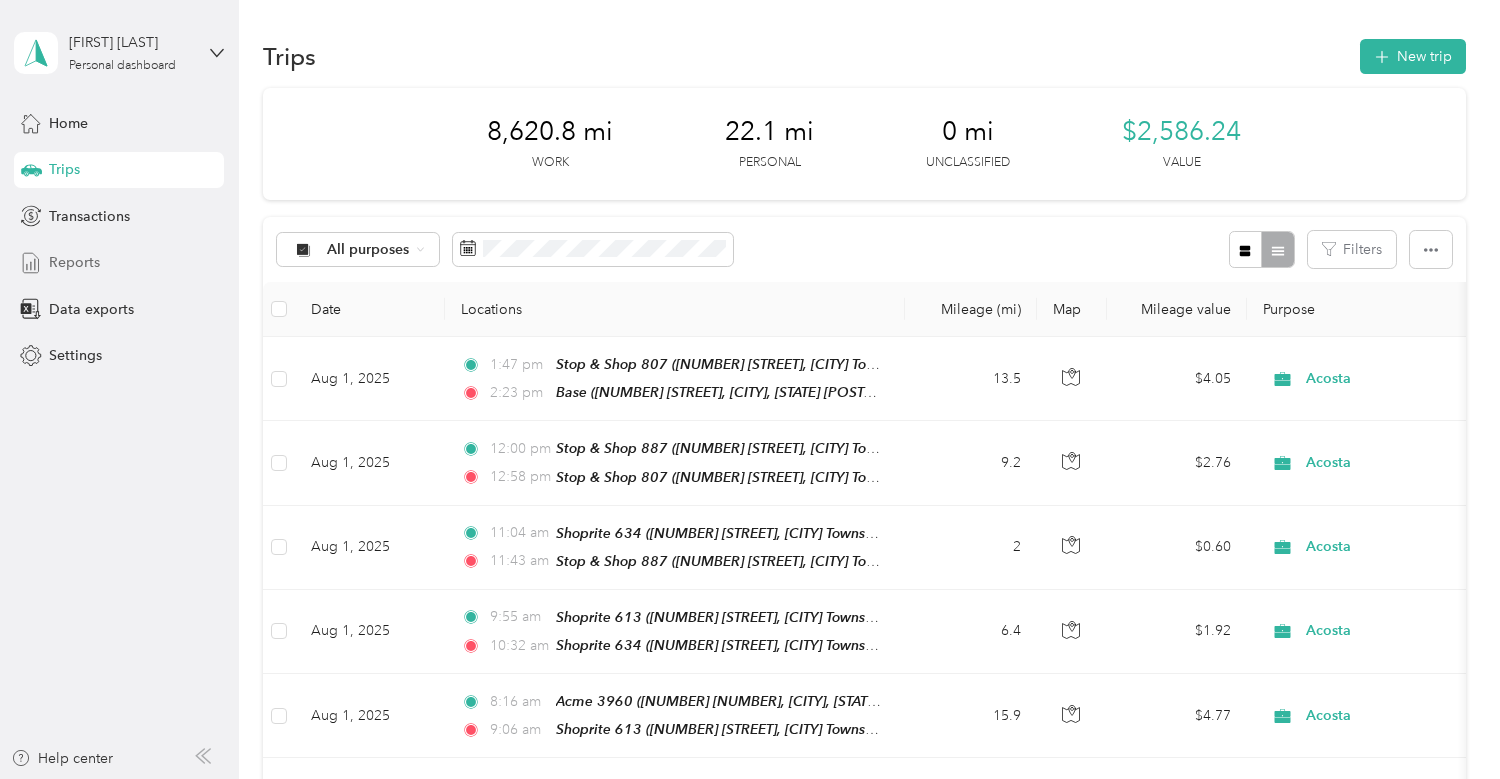 click on "Reports" at bounding box center (74, 262) 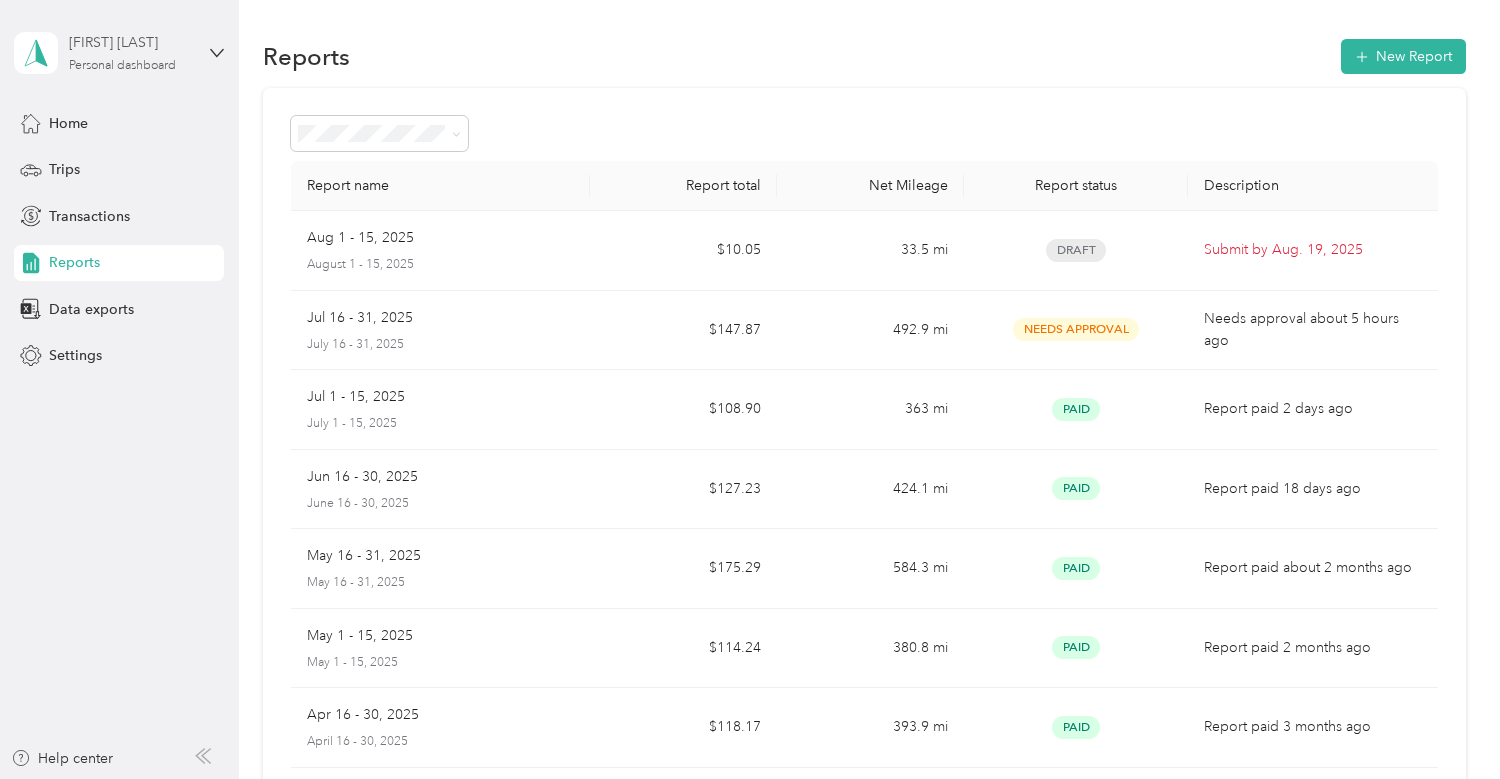 click on "Personal dashboard" at bounding box center [122, 66] 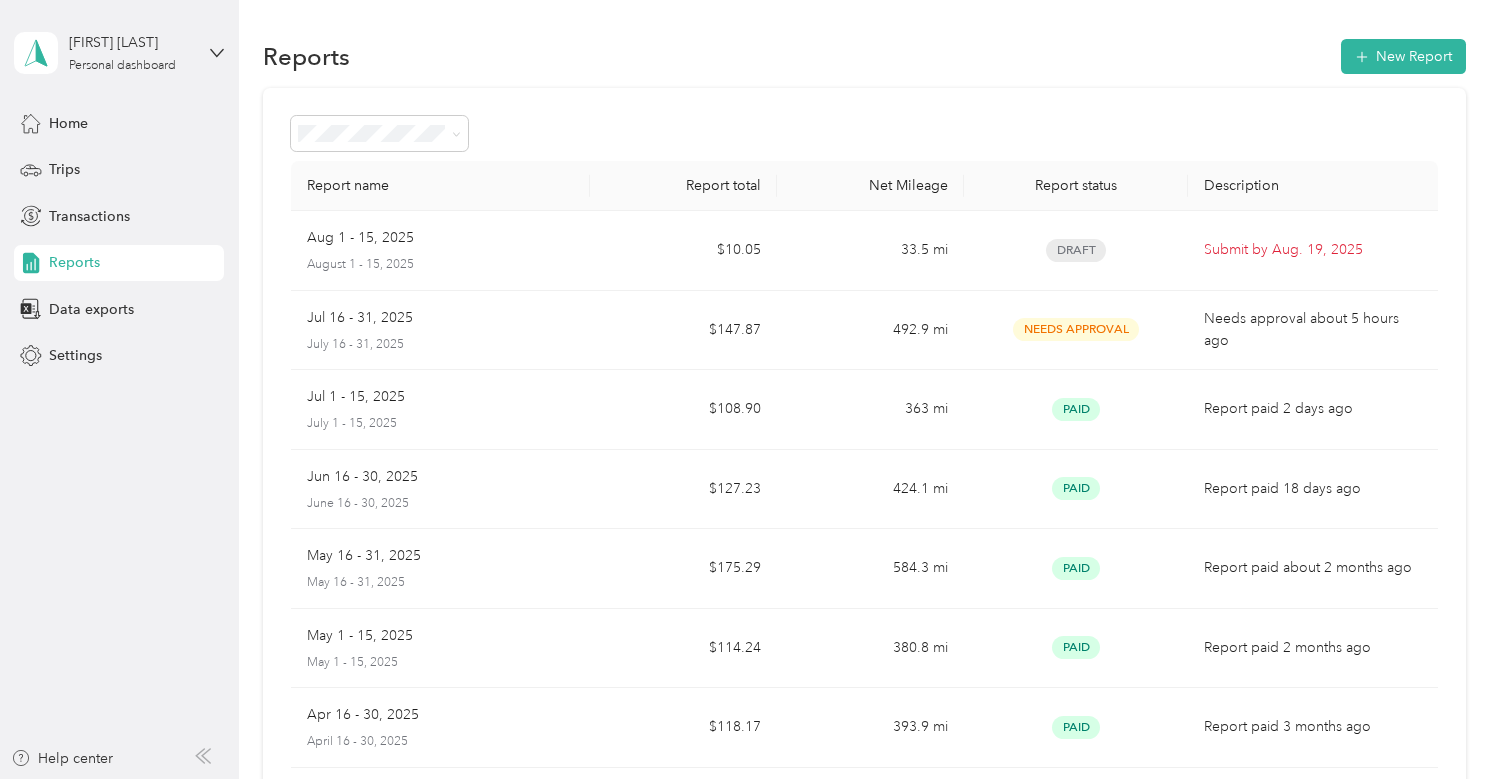click on "Log out" at bounding box center [70, 164] 